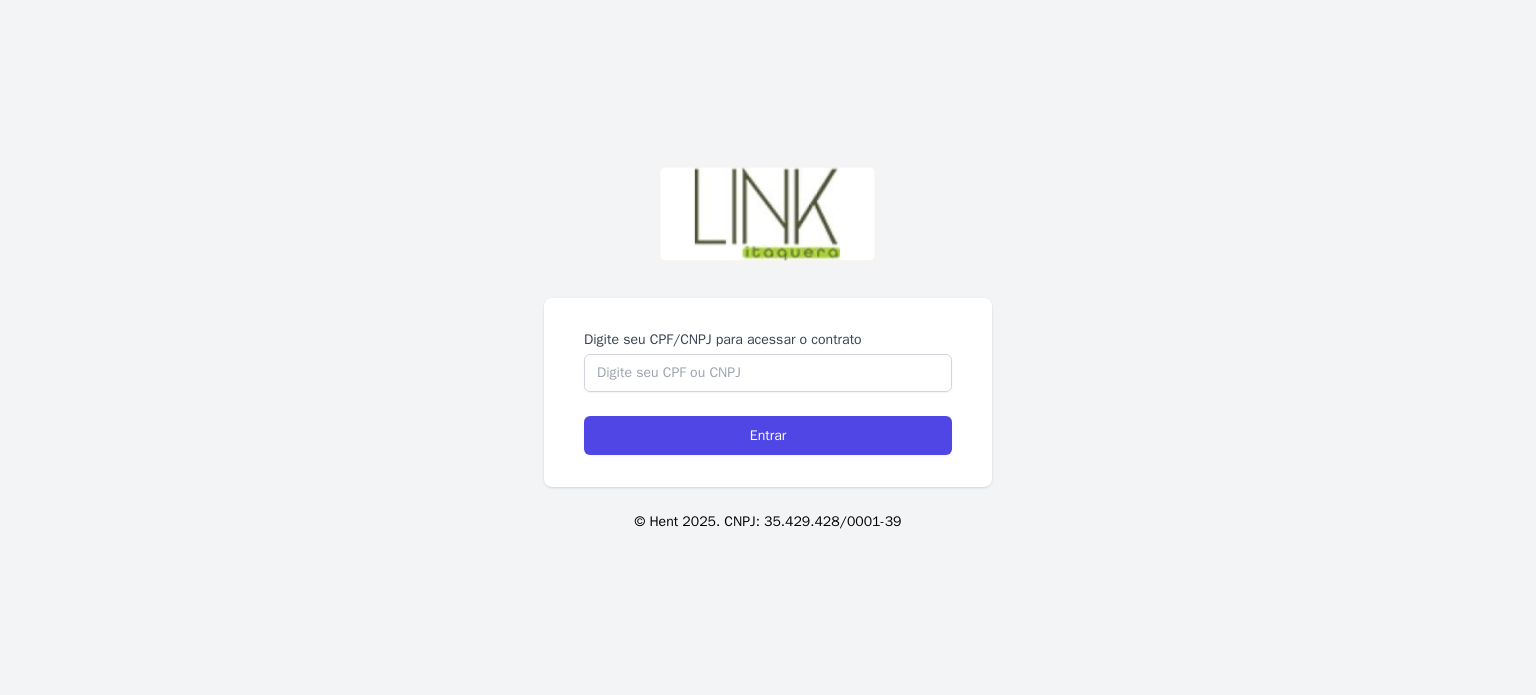 scroll, scrollTop: 0, scrollLeft: 0, axis: both 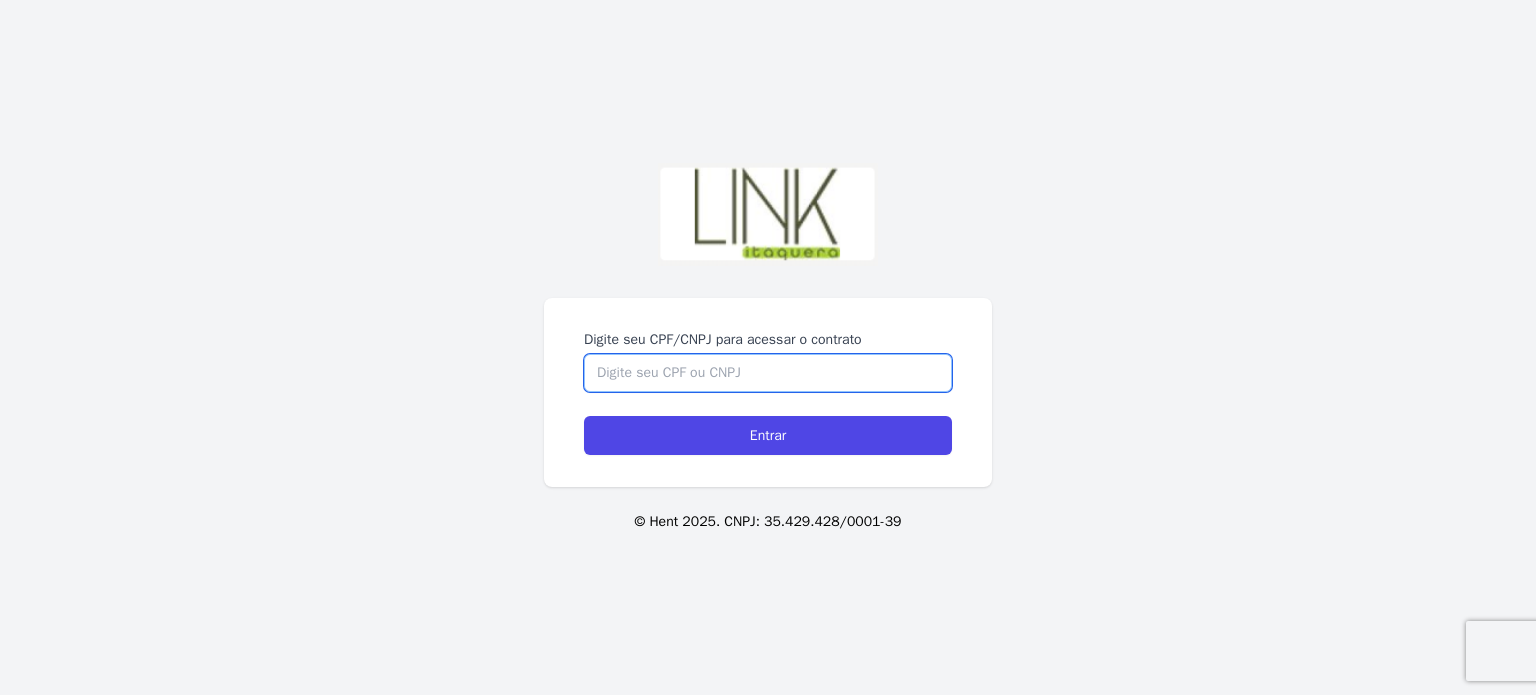 click on "Digite seu CPF/CNPJ para acessar o contrato" at bounding box center (768, 373) 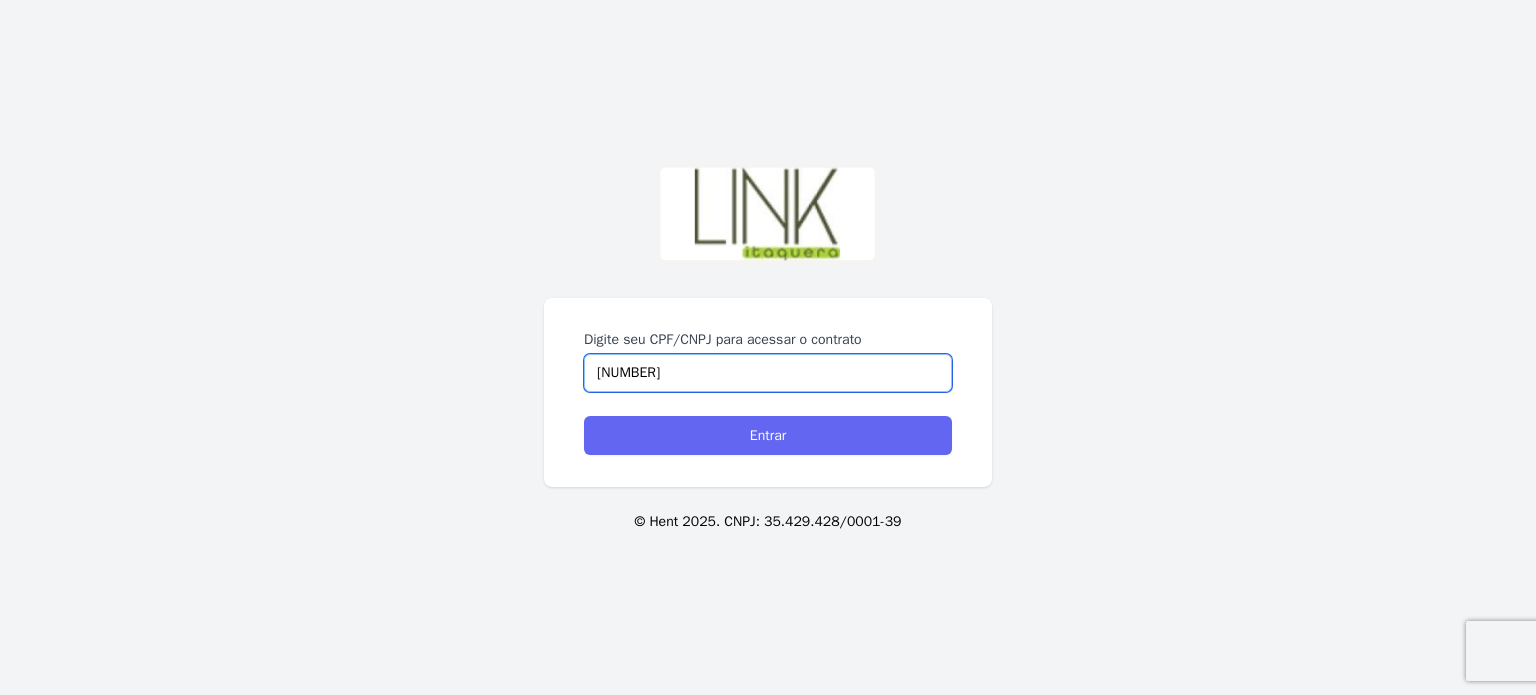 type on "[NUMBER]" 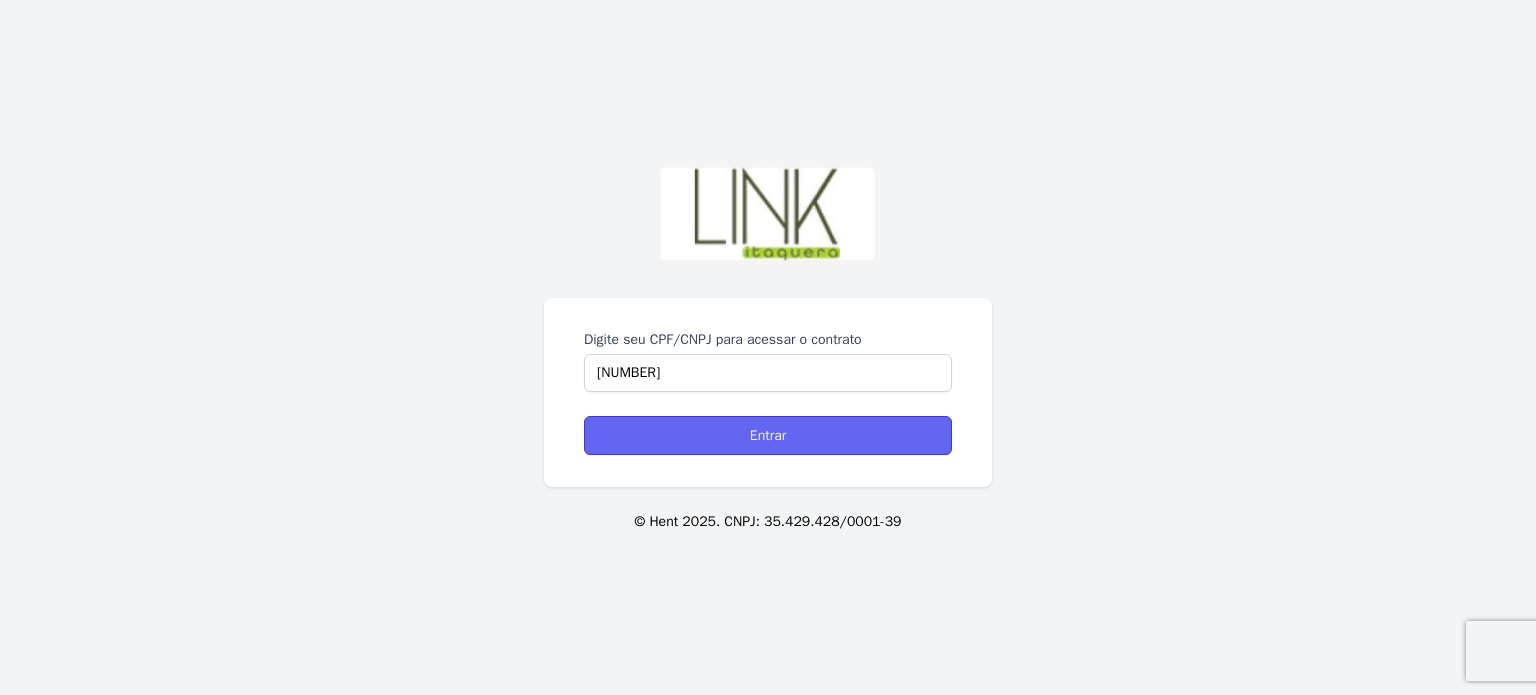 click on "Entrar" at bounding box center (768, 435) 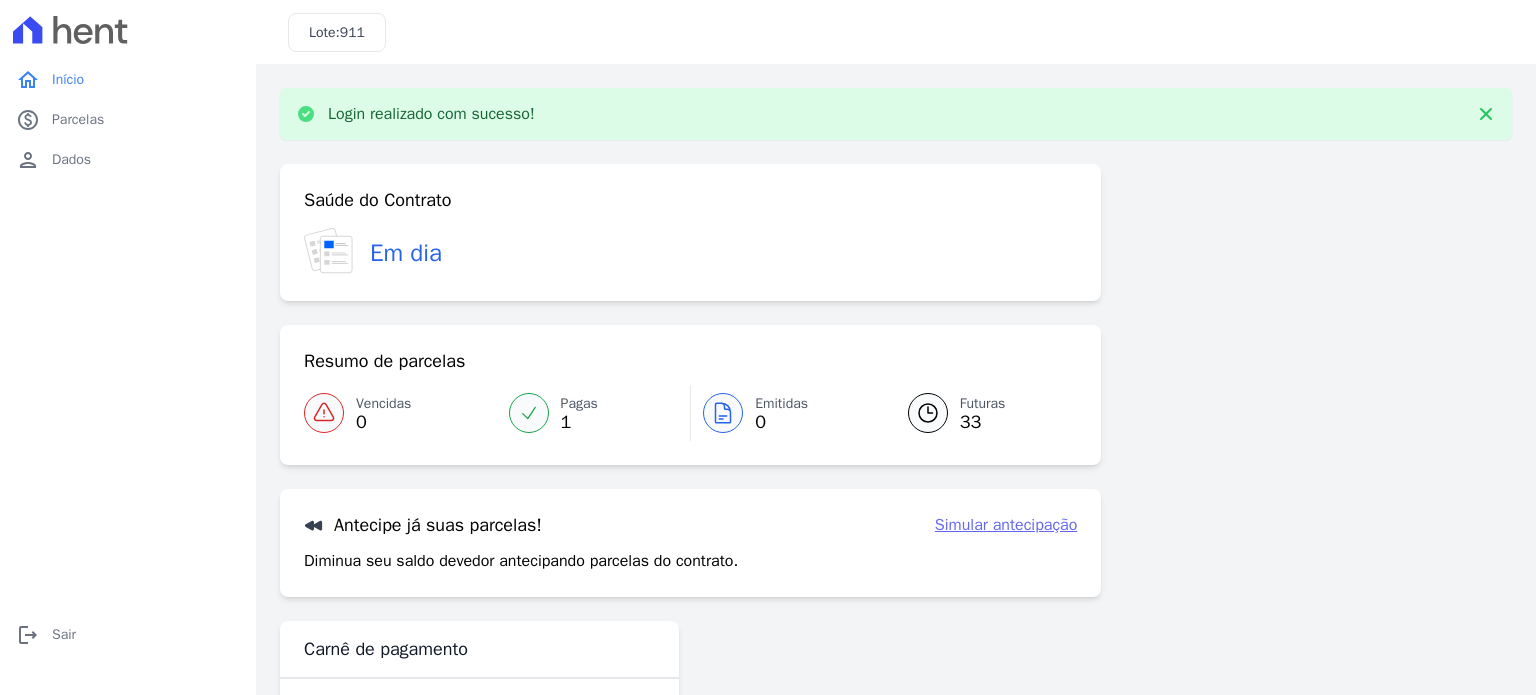 scroll, scrollTop: 0, scrollLeft: 0, axis: both 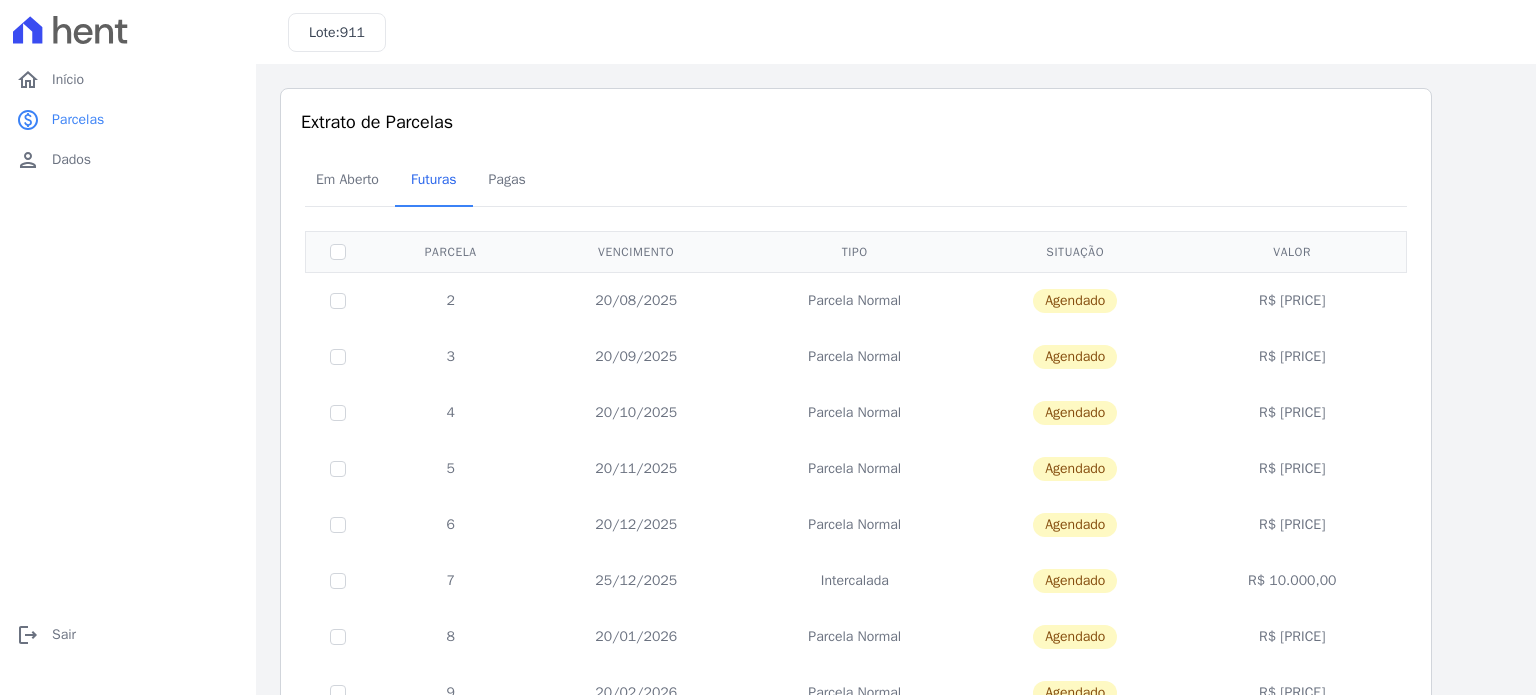 click on "Agendado" at bounding box center (1075, 301) 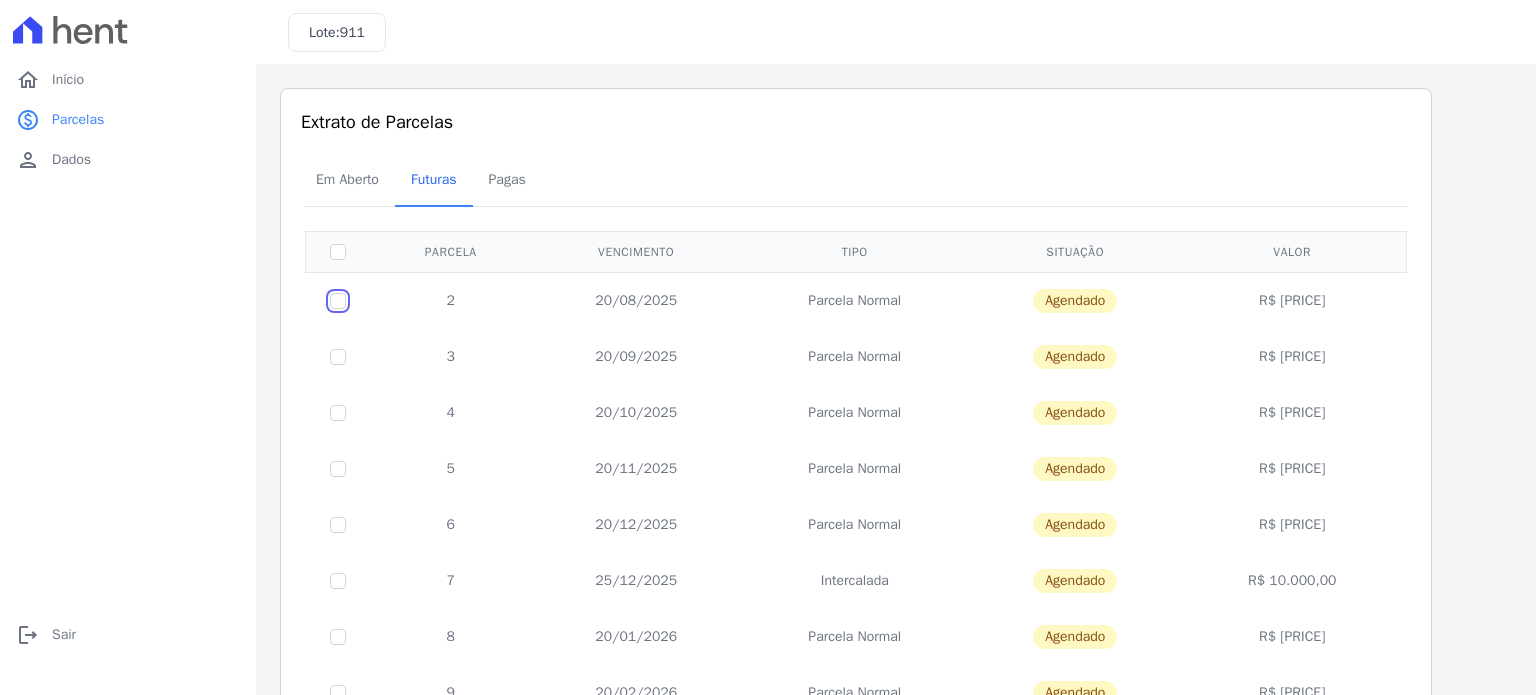 click at bounding box center [338, 301] 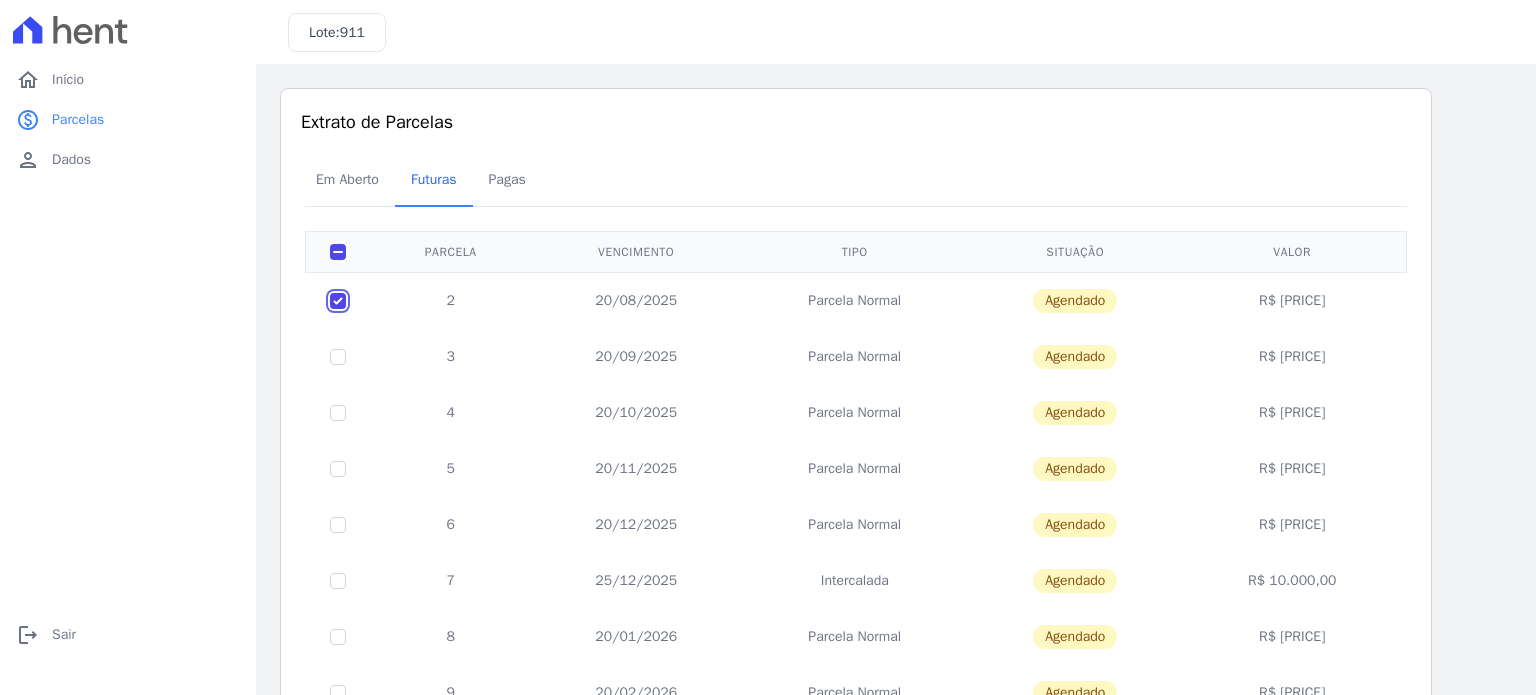 checkbox on "true" 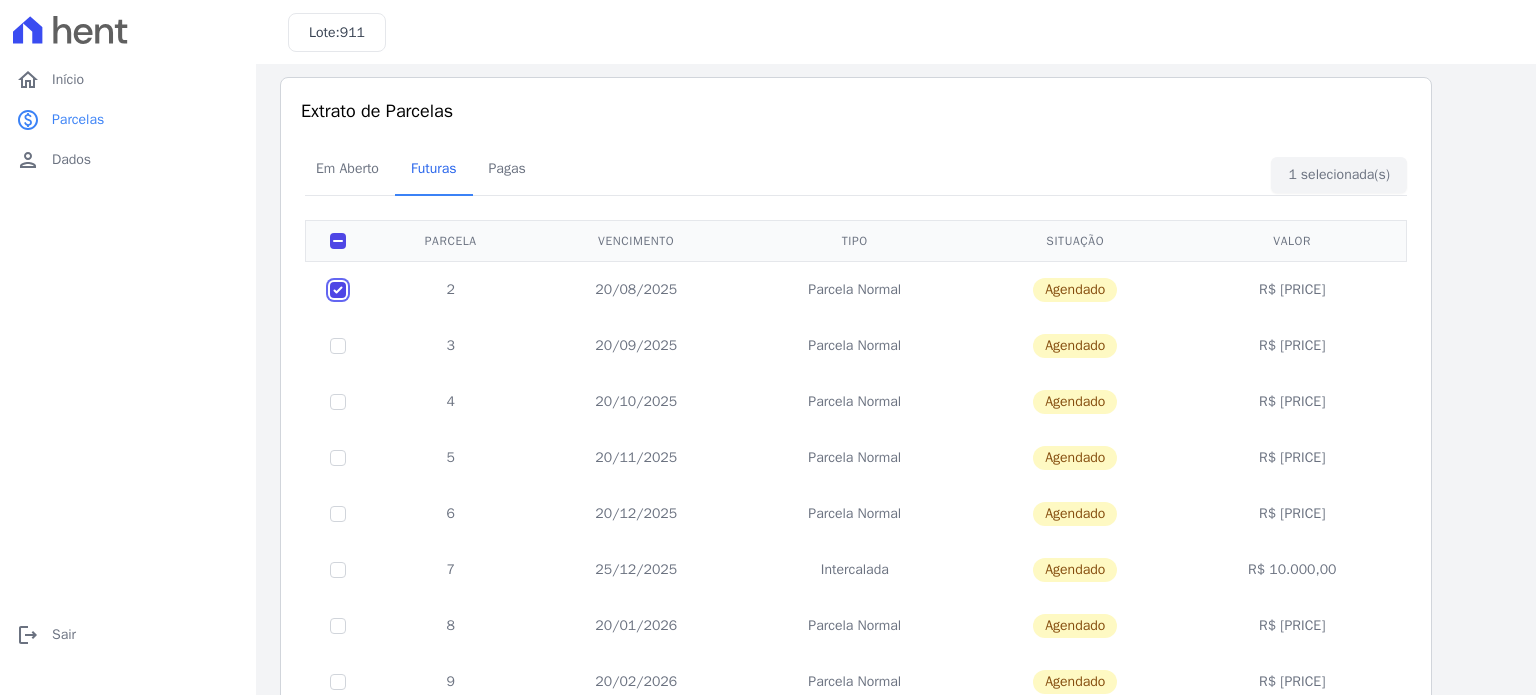scroll, scrollTop: 0, scrollLeft: 0, axis: both 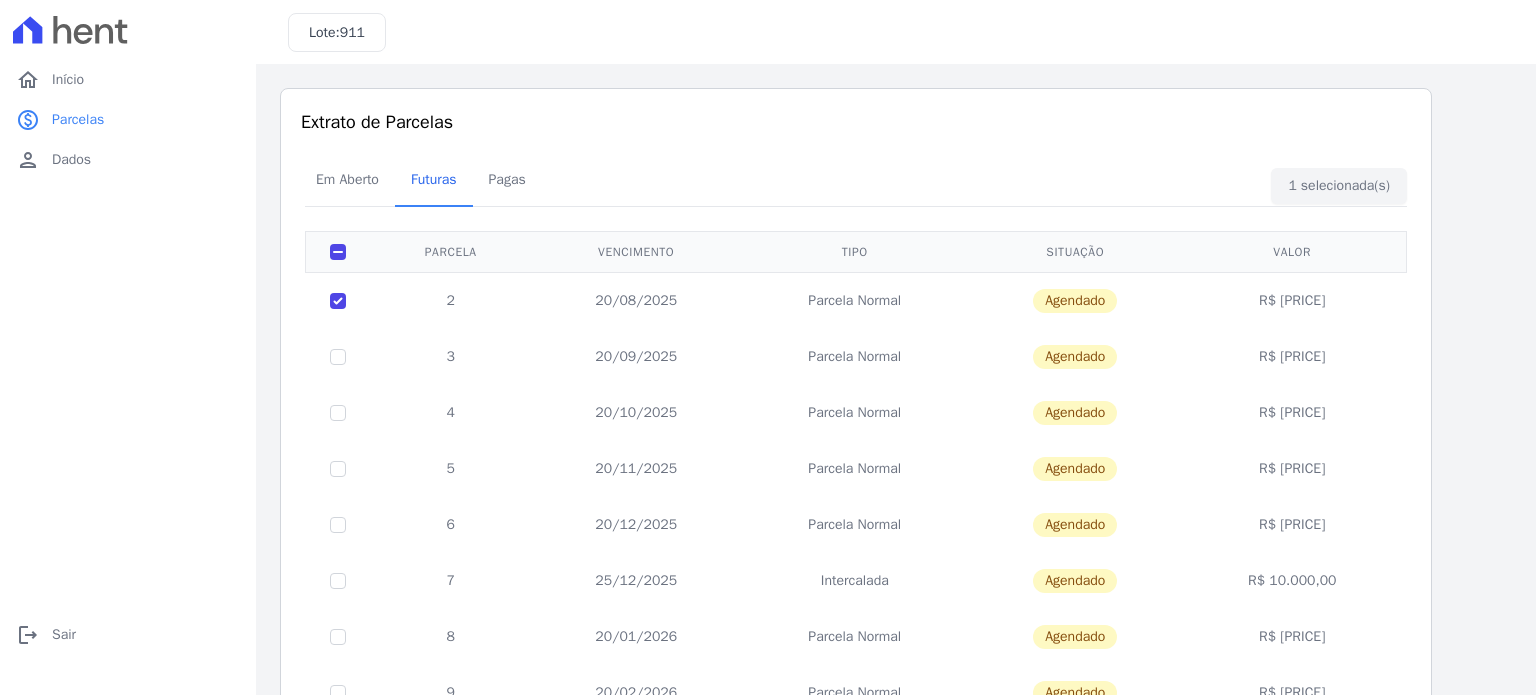 click on "Em Aberto
Futuras
Pagas" at bounding box center [856, 180] 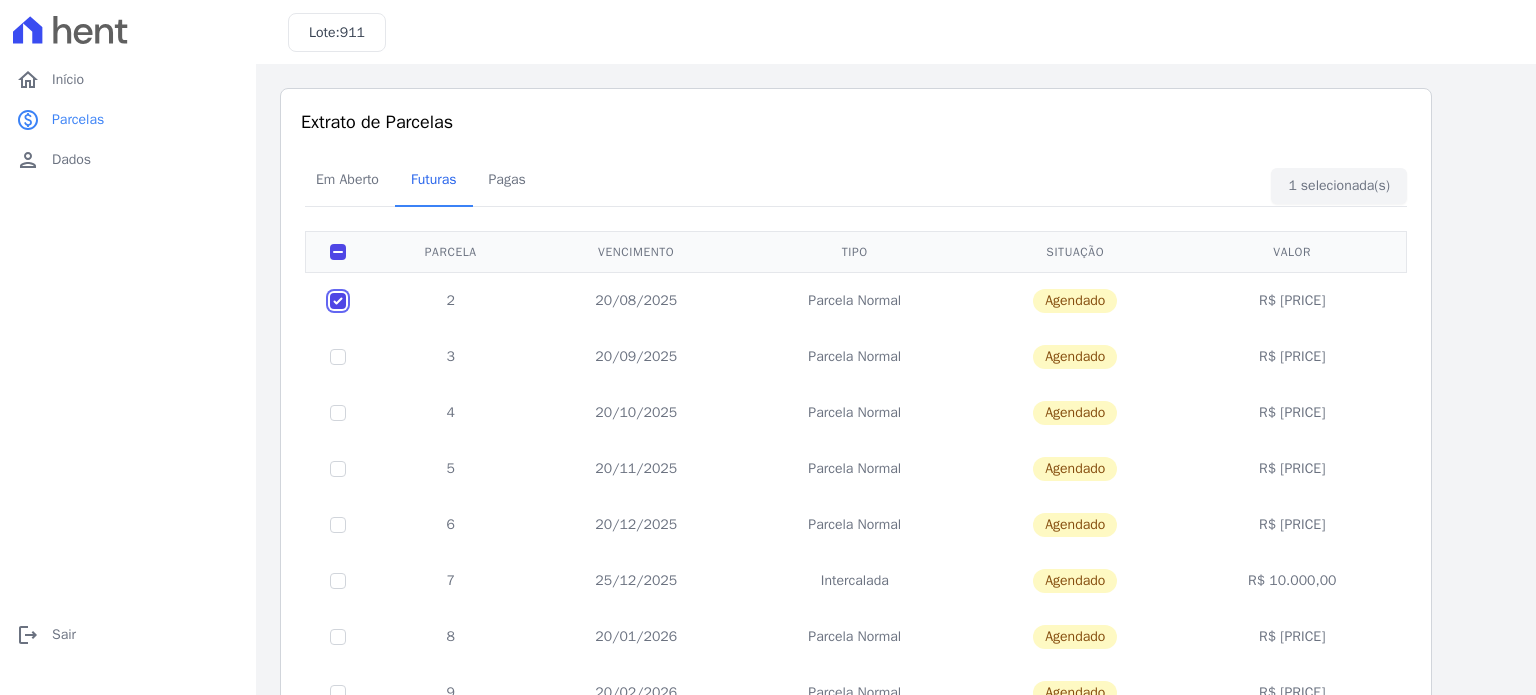 click at bounding box center (338, 301) 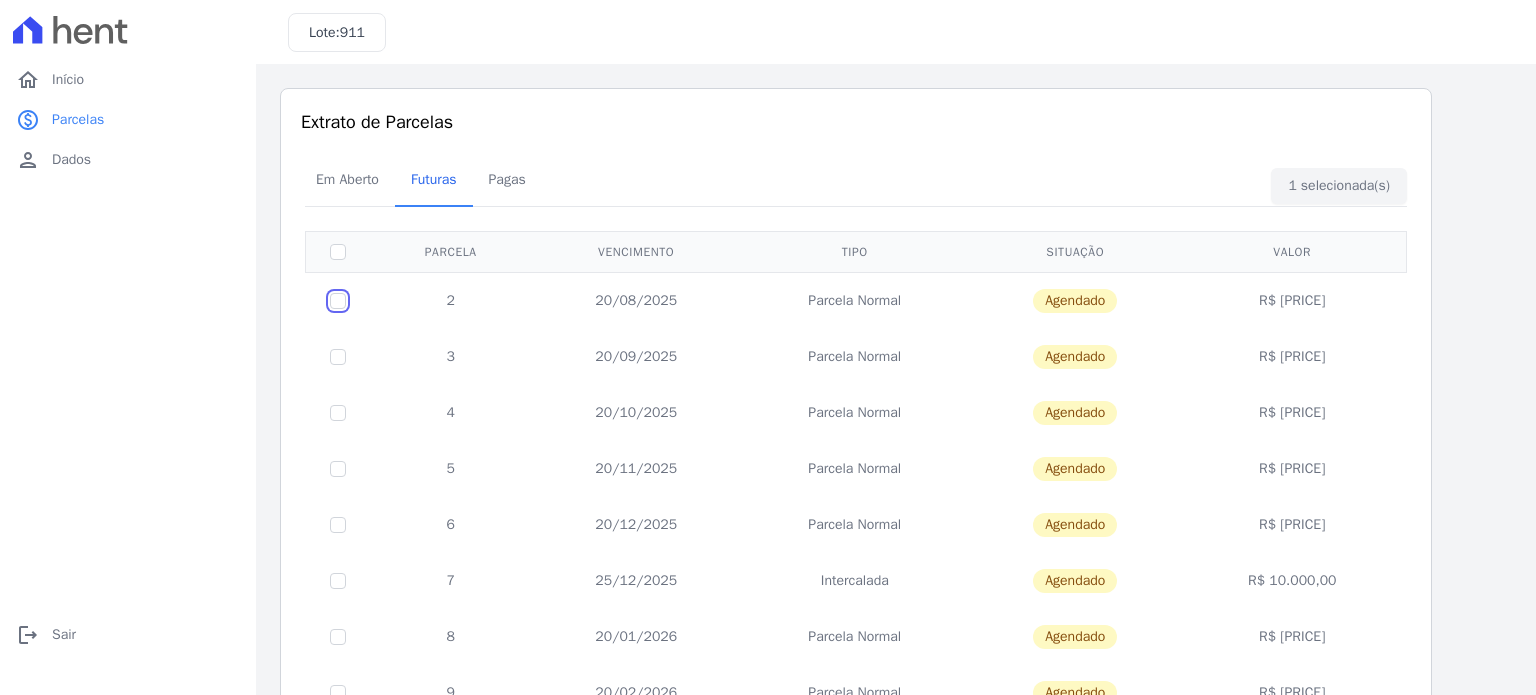 checkbox on "false" 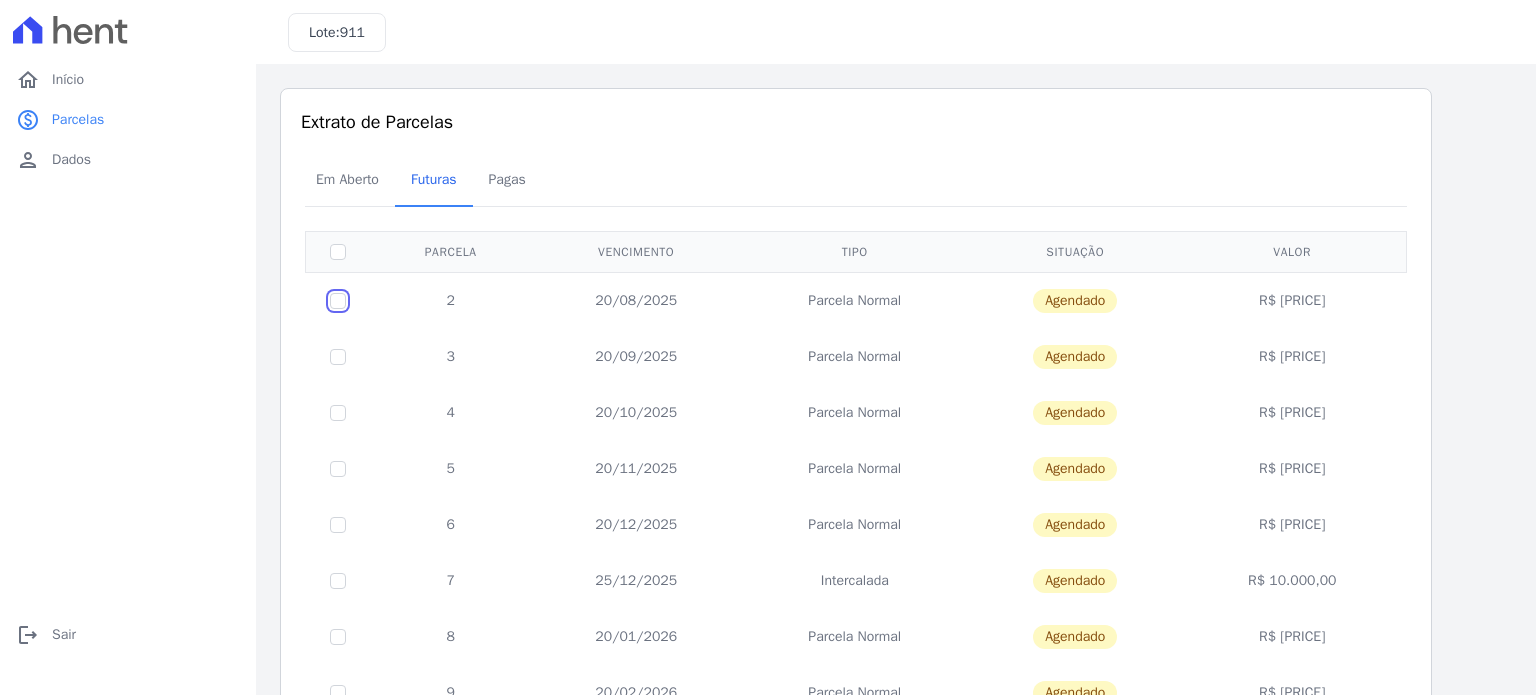 click at bounding box center (338, 301) 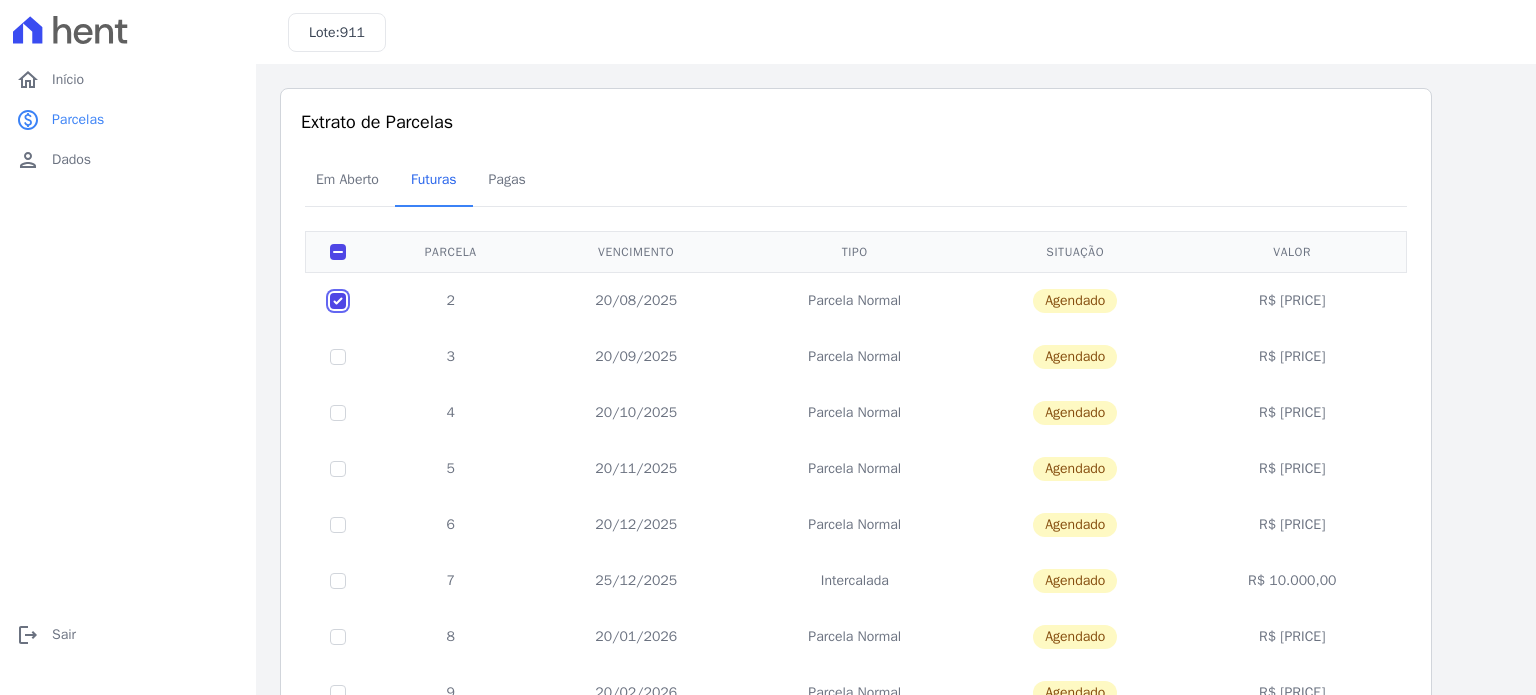 checkbox on "true" 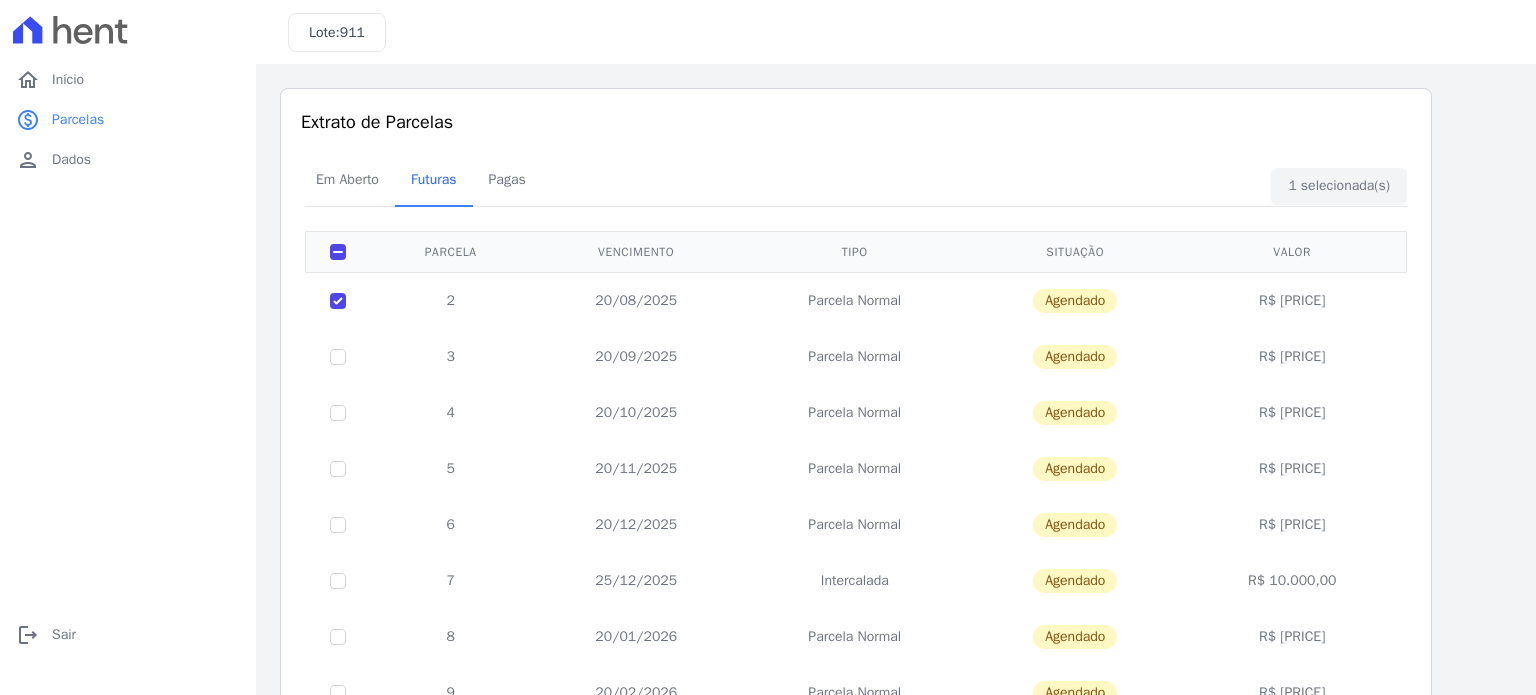 click on "Em Aberto
Futuras
Pagas" at bounding box center (856, 180) 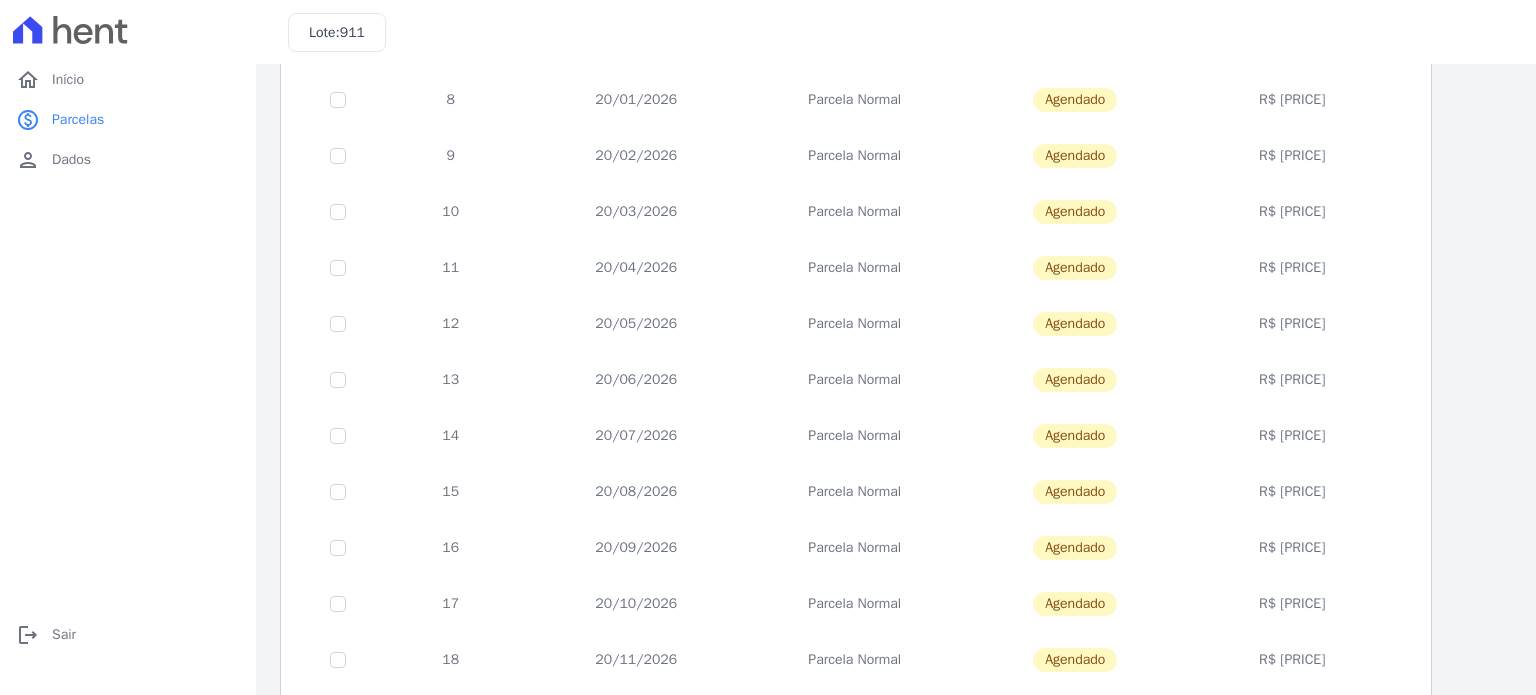 scroll, scrollTop: 811, scrollLeft: 0, axis: vertical 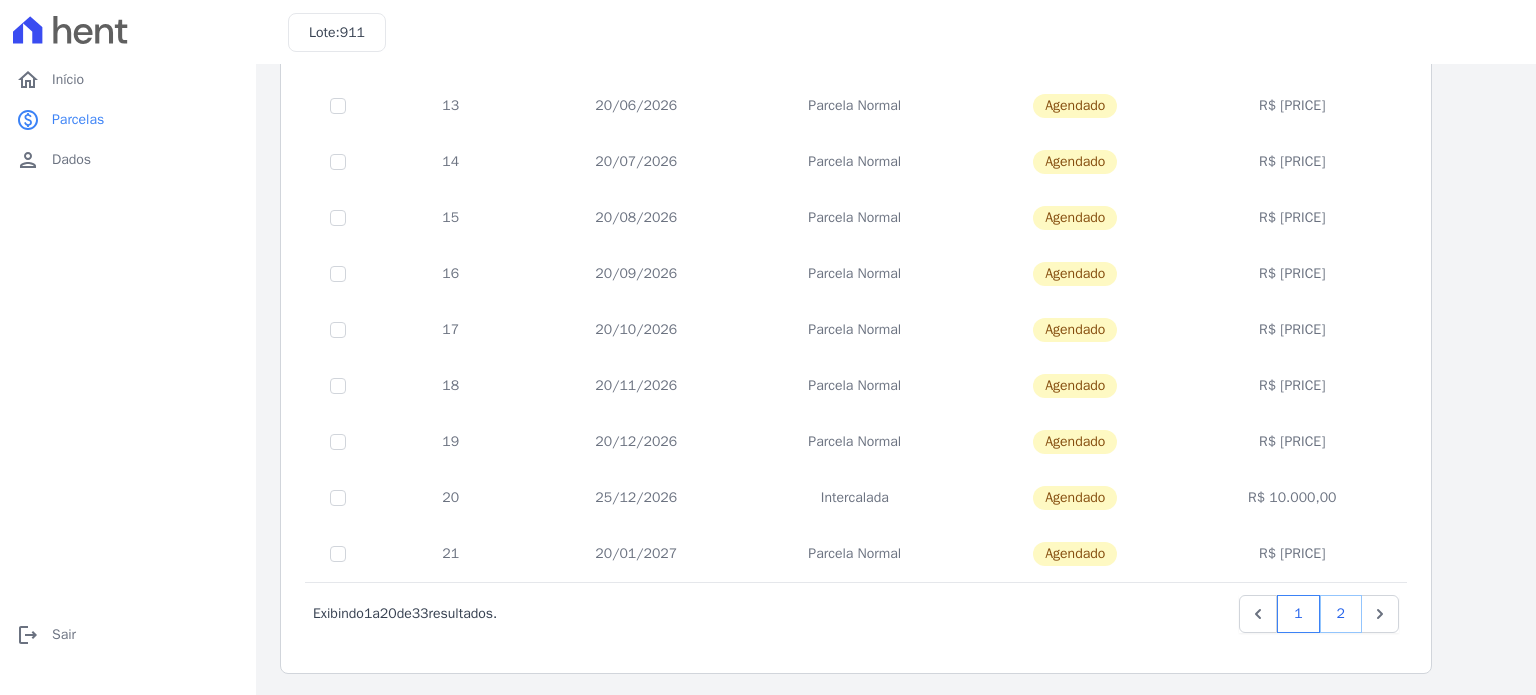 click on "2" at bounding box center [1341, 614] 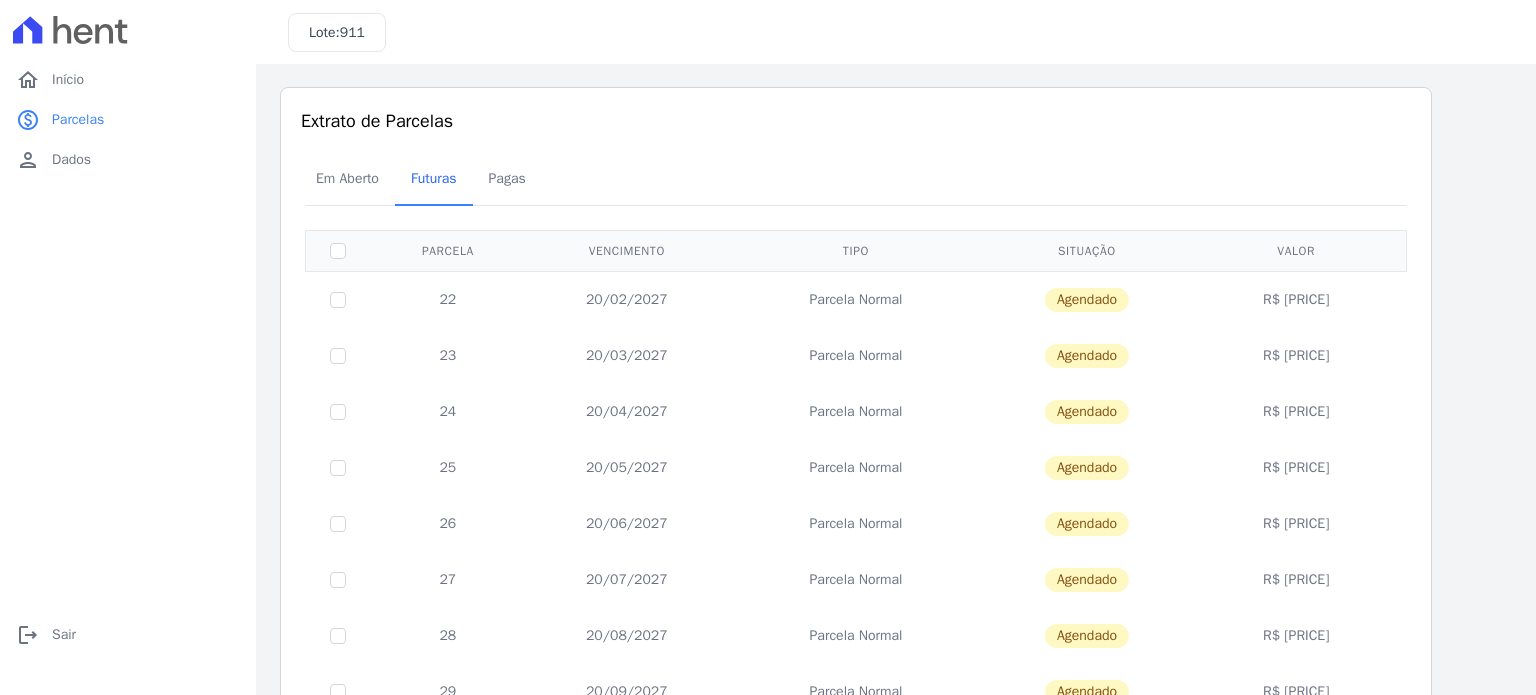 scroll, scrollTop: 0, scrollLeft: 0, axis: both 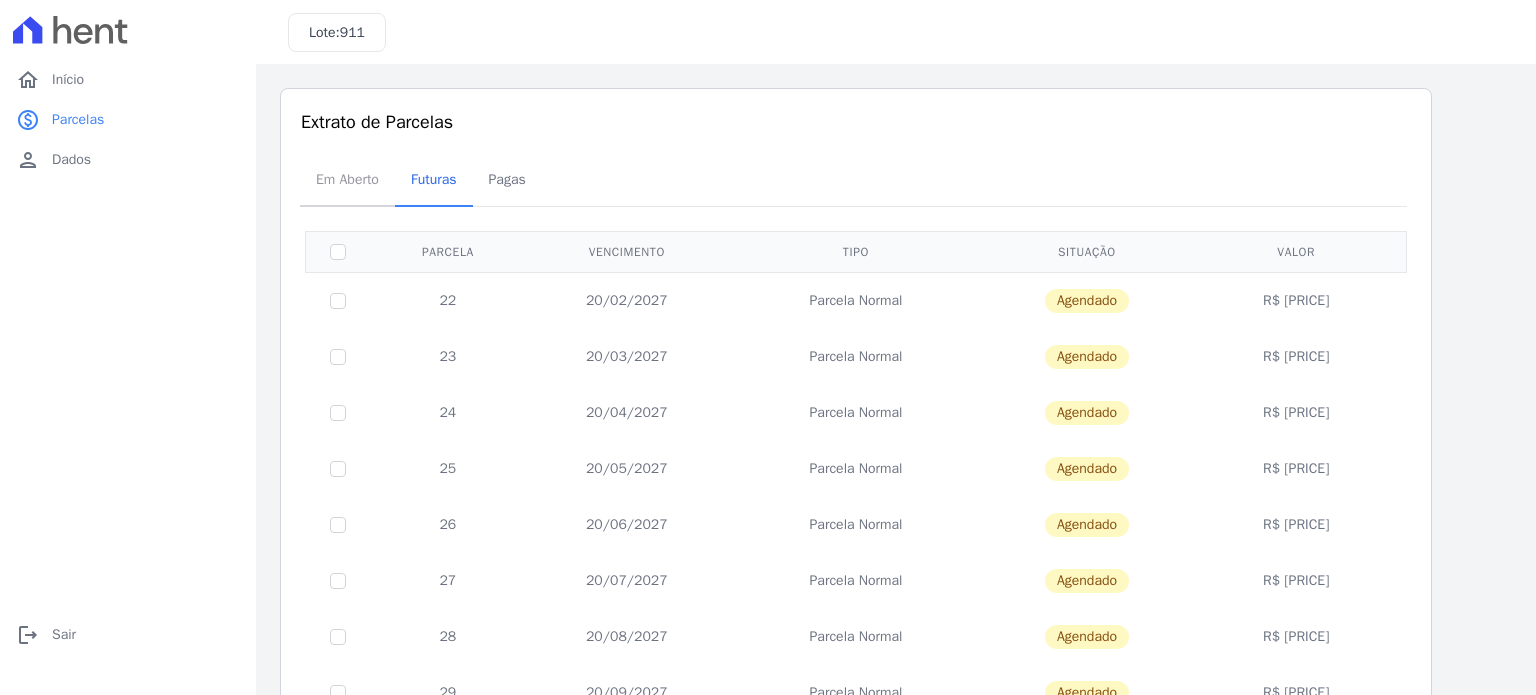 click on "Em Aberto" at bounding box center (347, 179) 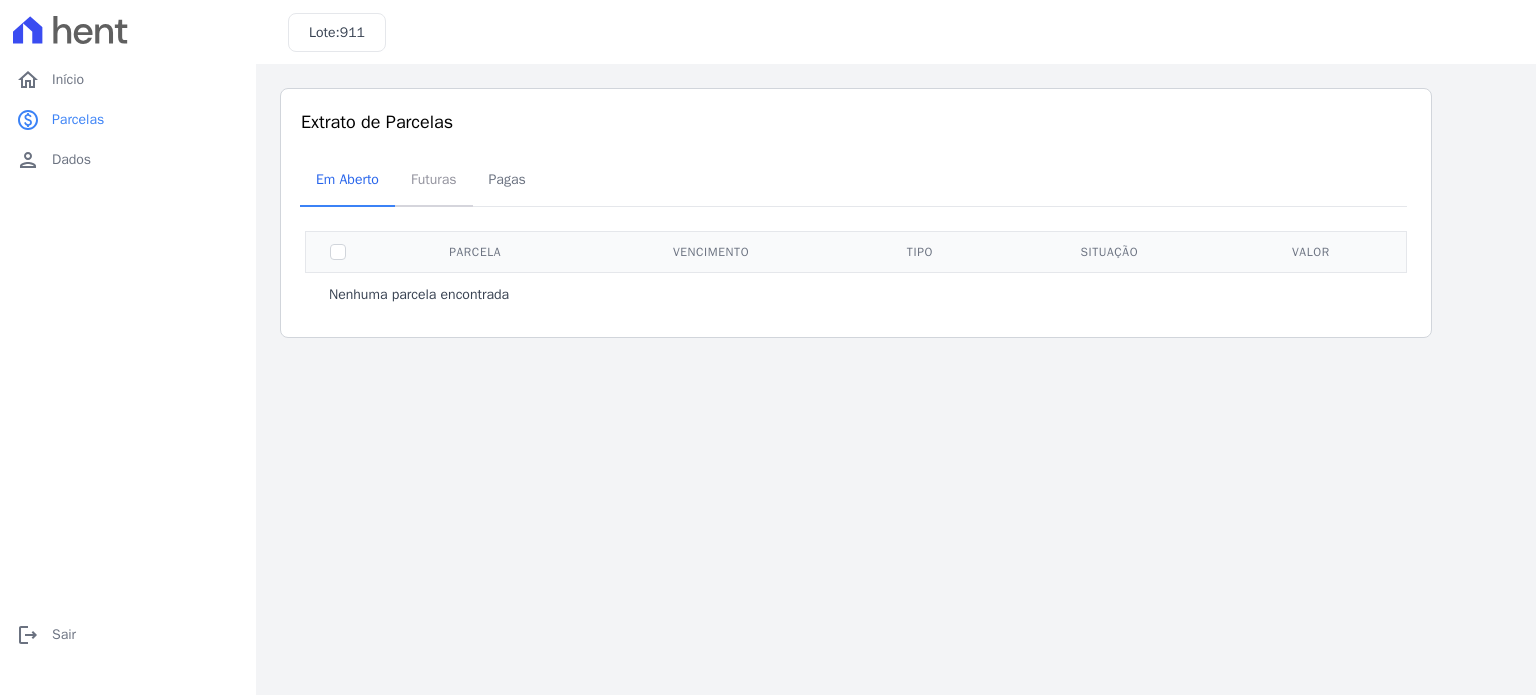 click on "Futuras" at bounding box center (434, 179) 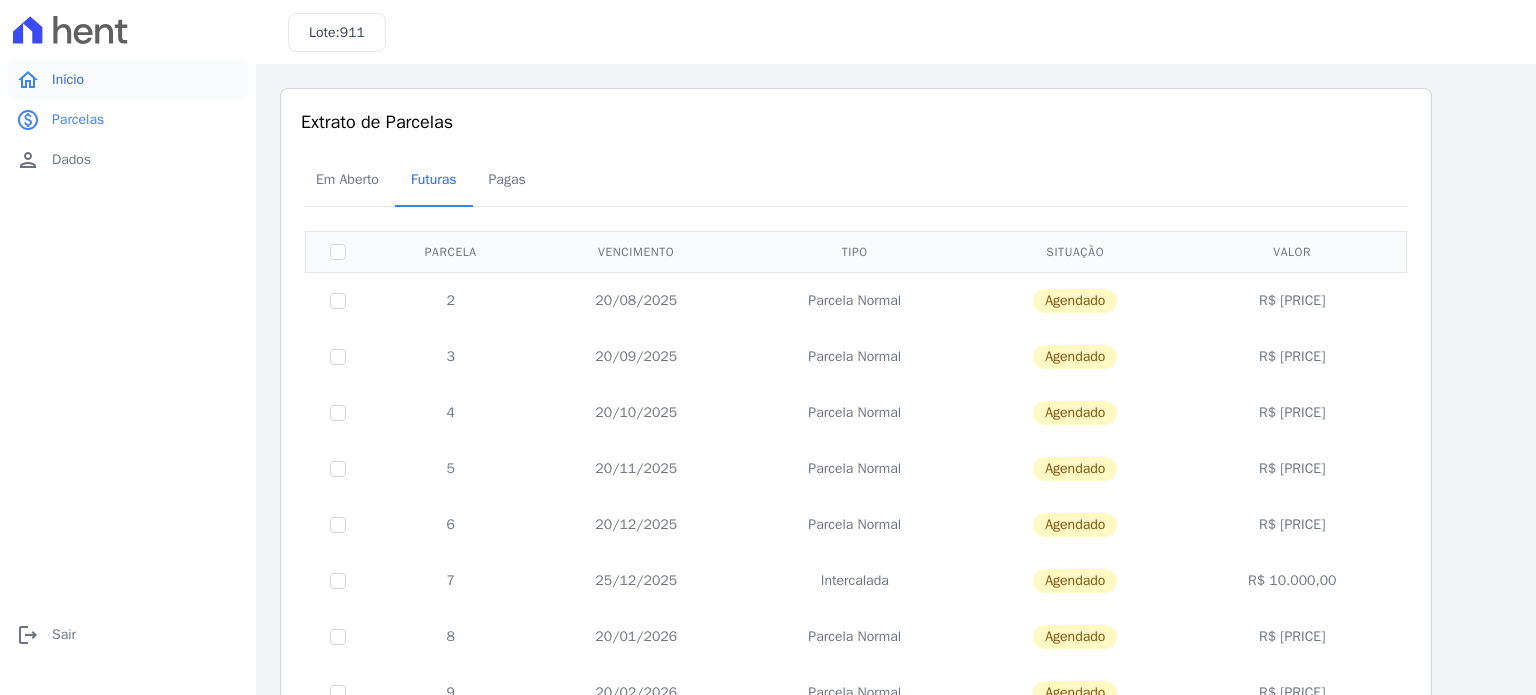 click on "Início" at bounding box center [68, 80] 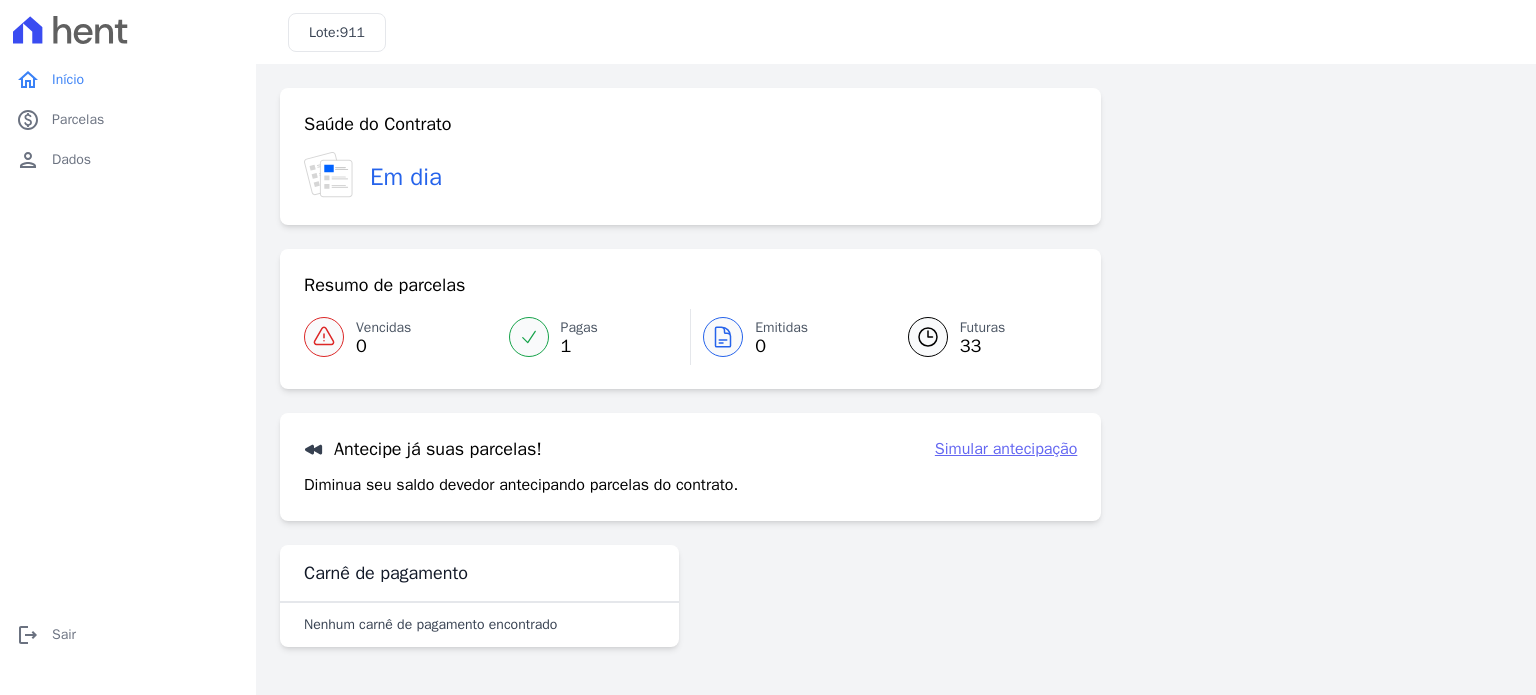 click on "Simular antecipação" at bounding box center (1006, 449) 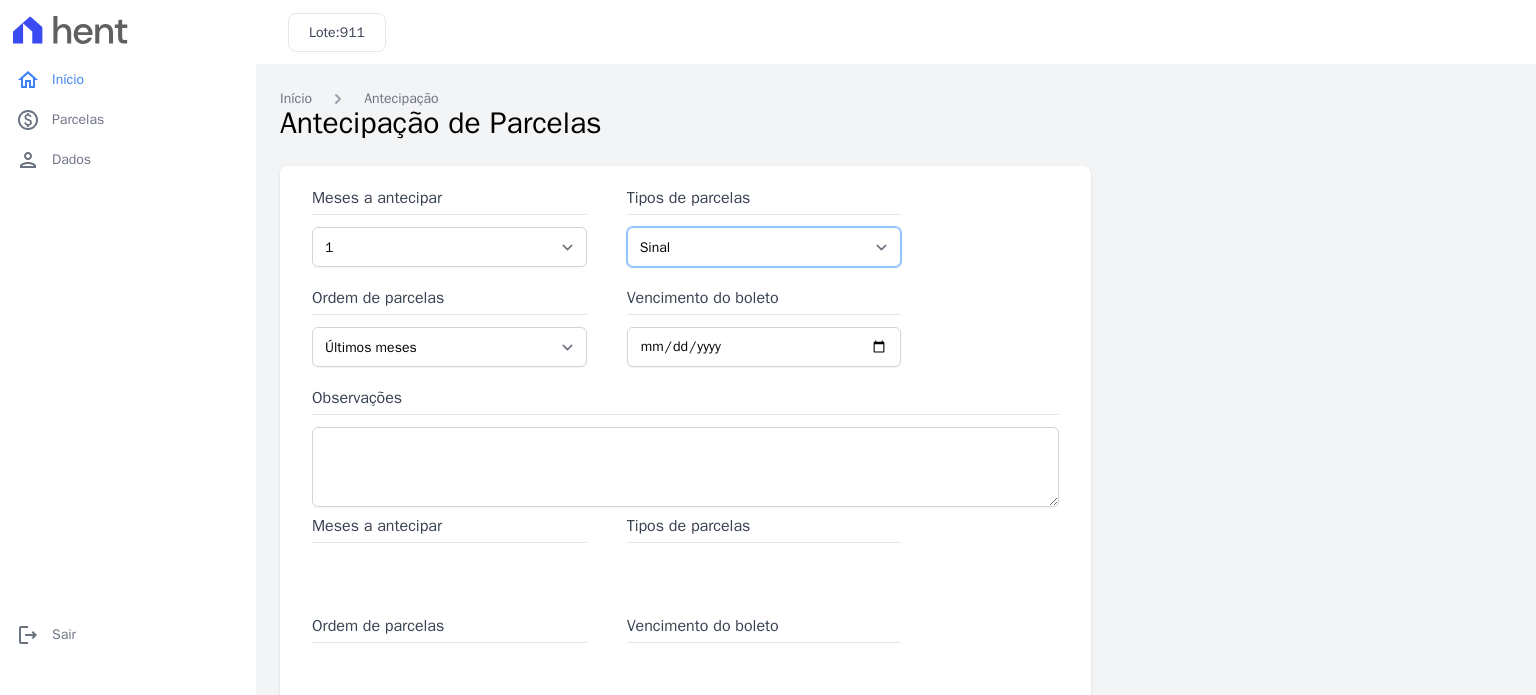 click on "Sinal
Parcela Normal
Intercalada
Financiamento CEF" at bounding box center [764, 247] 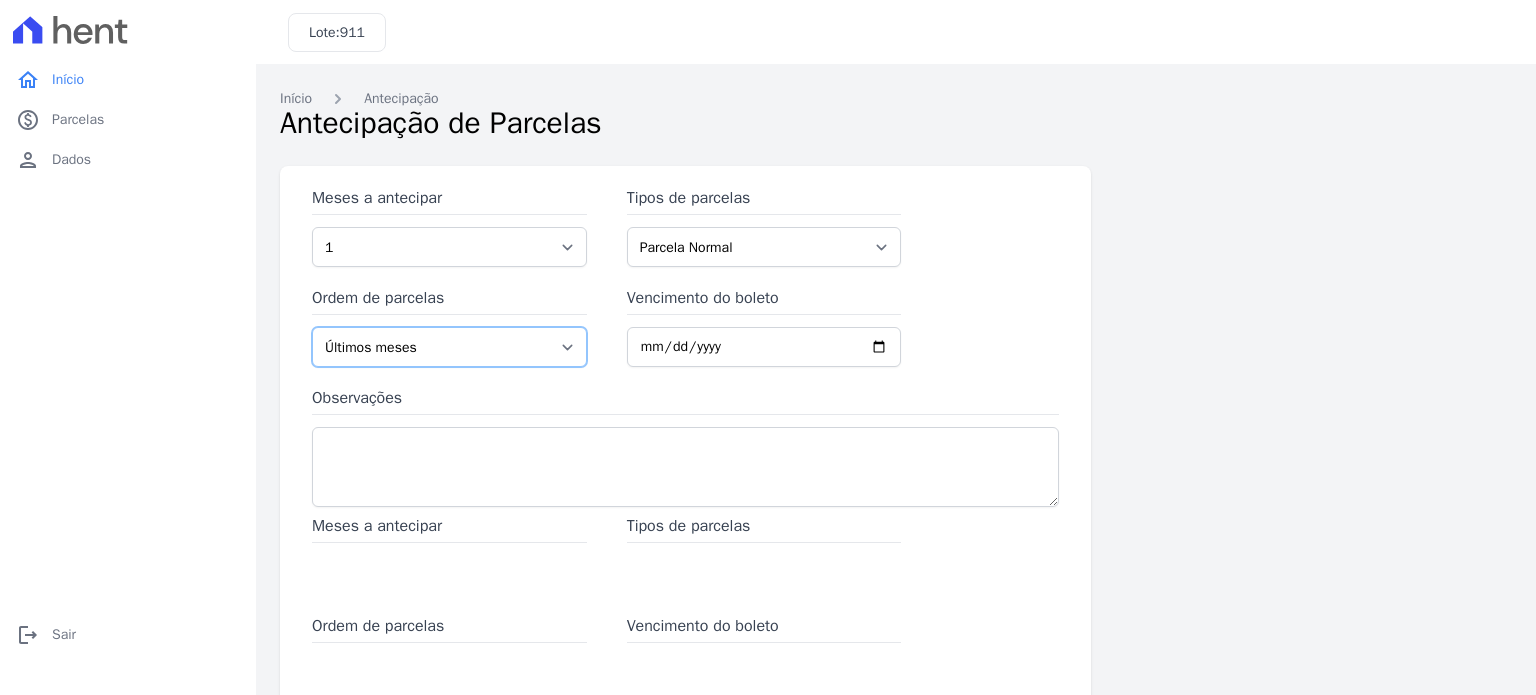click on "Últimos meses
Primeiros meses" at bounding box center [449, 347] 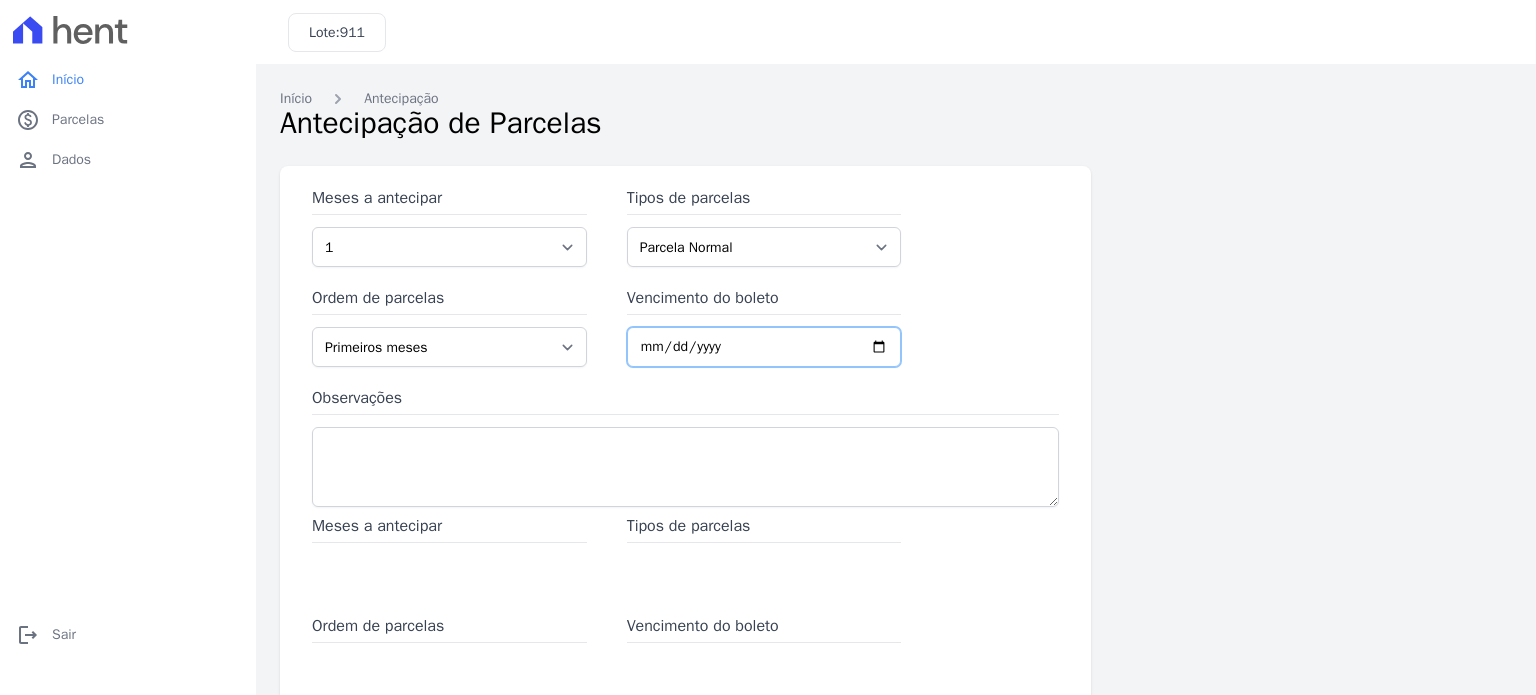 click on "Vencimento do boleto" at bounding box center [764, 347] 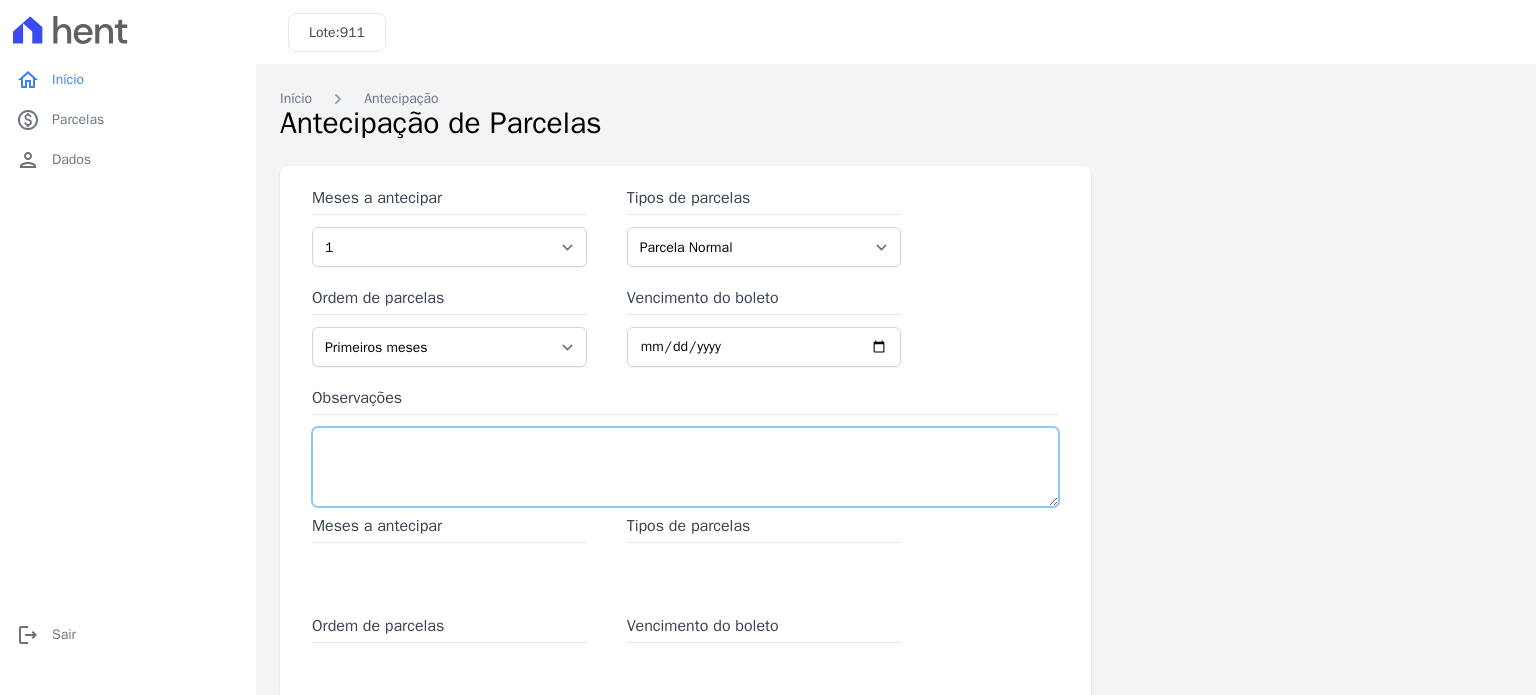 click on "Observações" at bounding box center [685, 467] 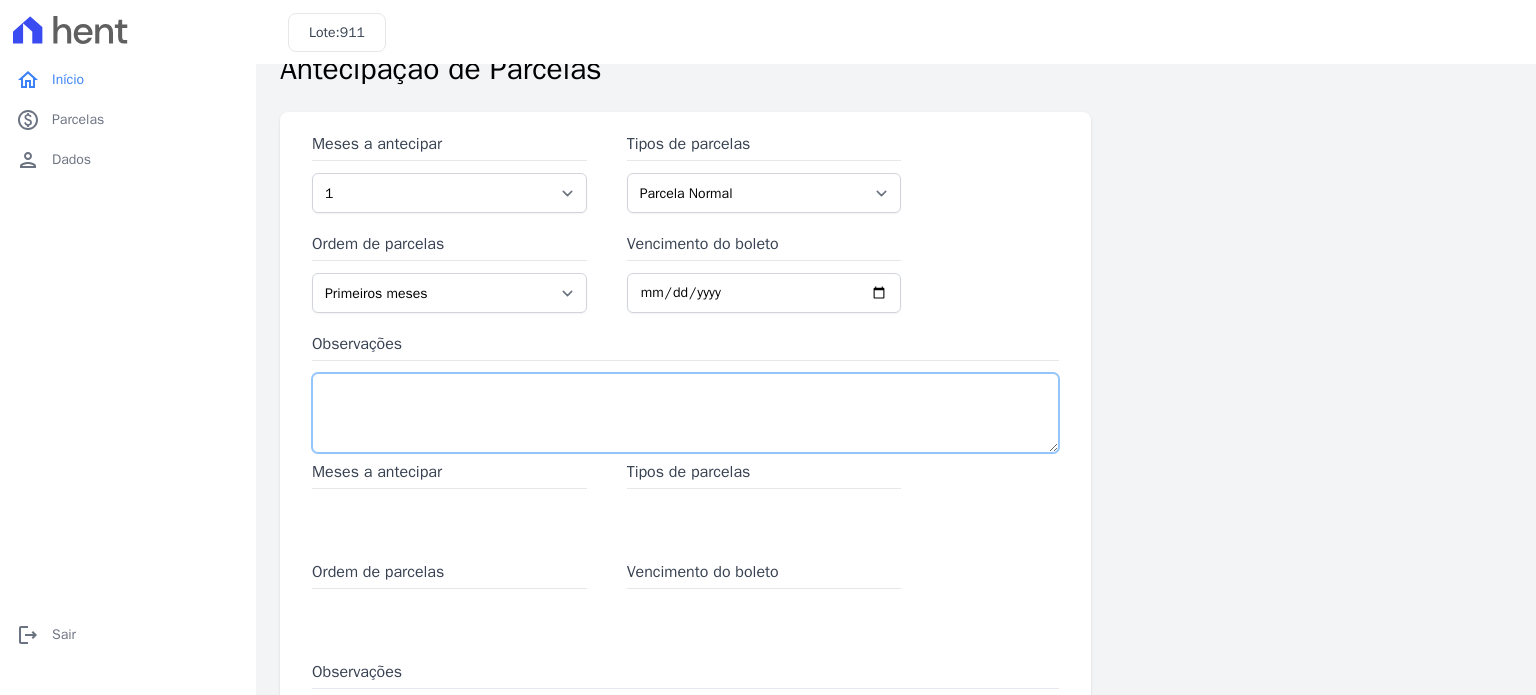 scroll, scrollTop: 200, scrollLeft: 0, axis: vertical 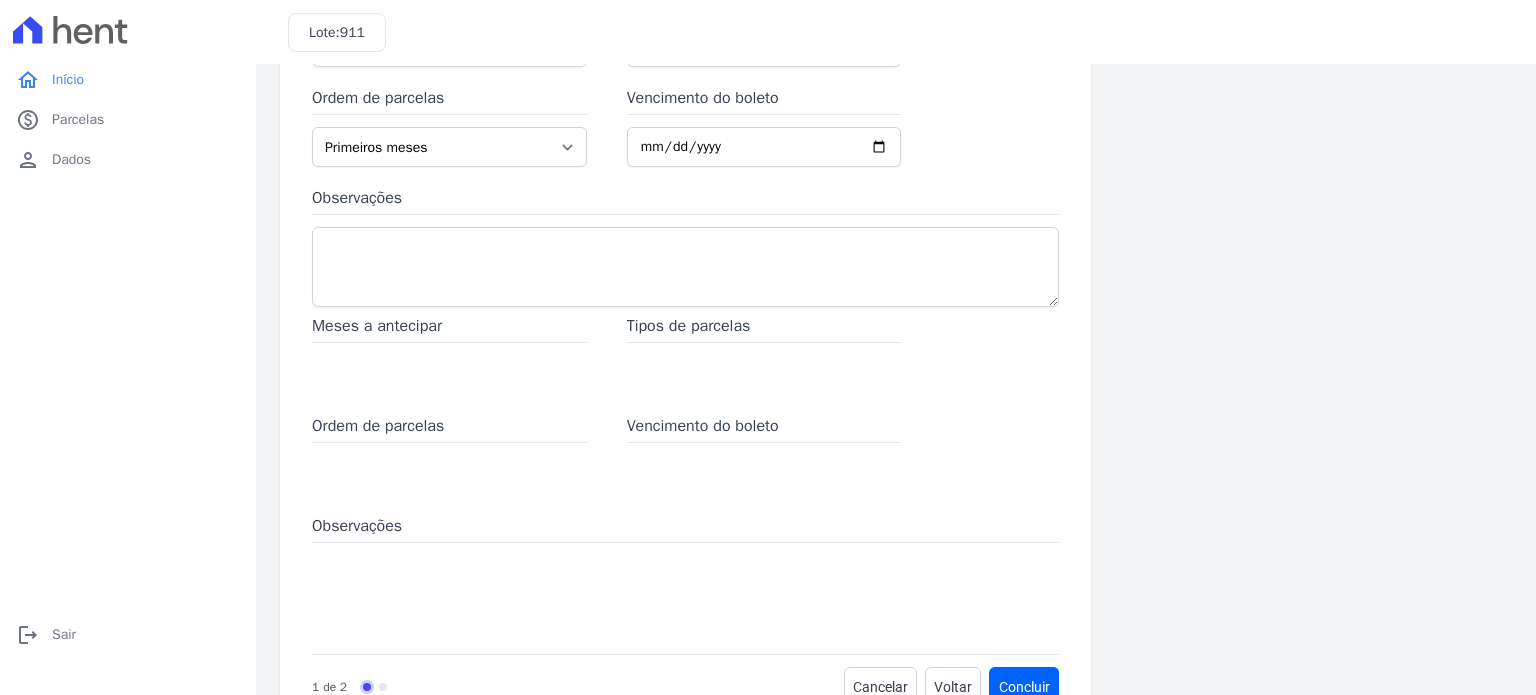 click on "Tipos de parcelas" at bounding box center [764, 354] 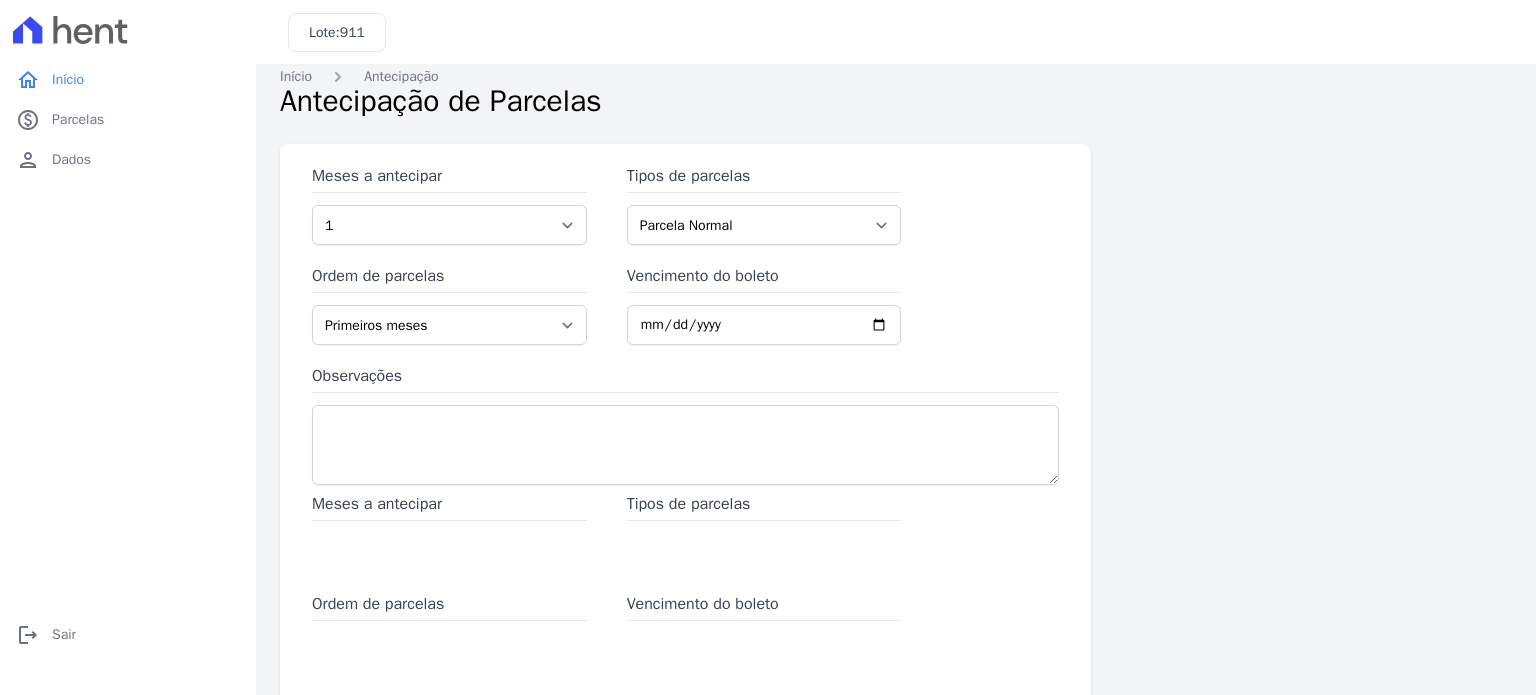 scroll, scrollTop: 0, scrollLeft: 0, axis: both 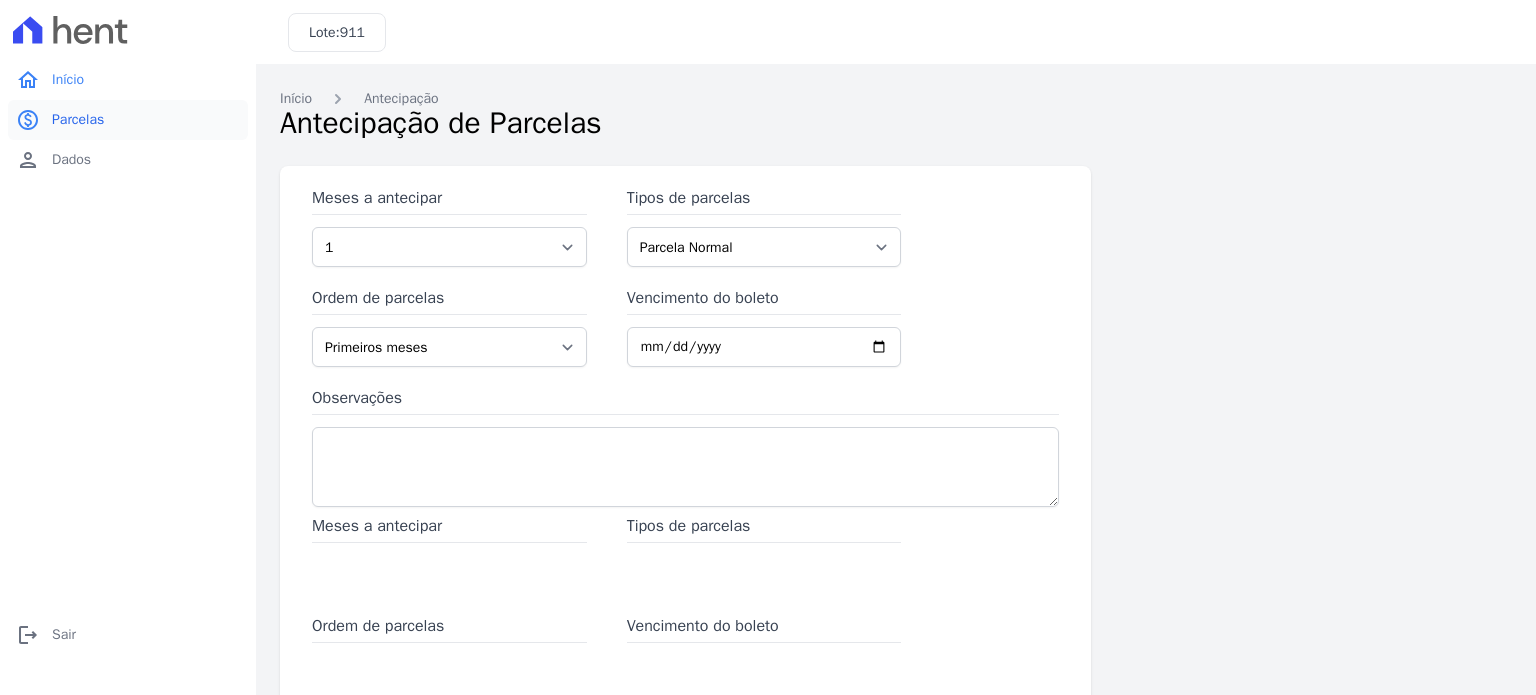 click on "Parcelas" at bounding box center (78, 120) 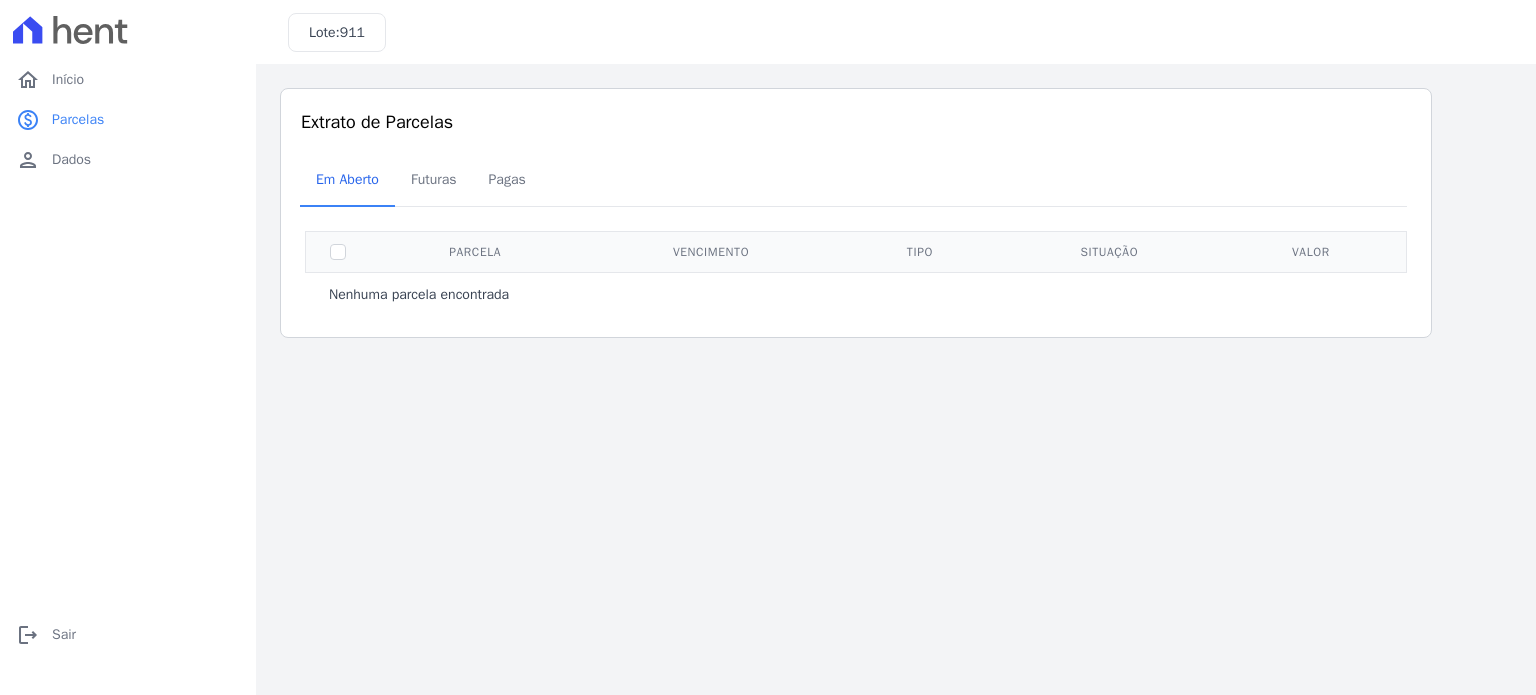 click 